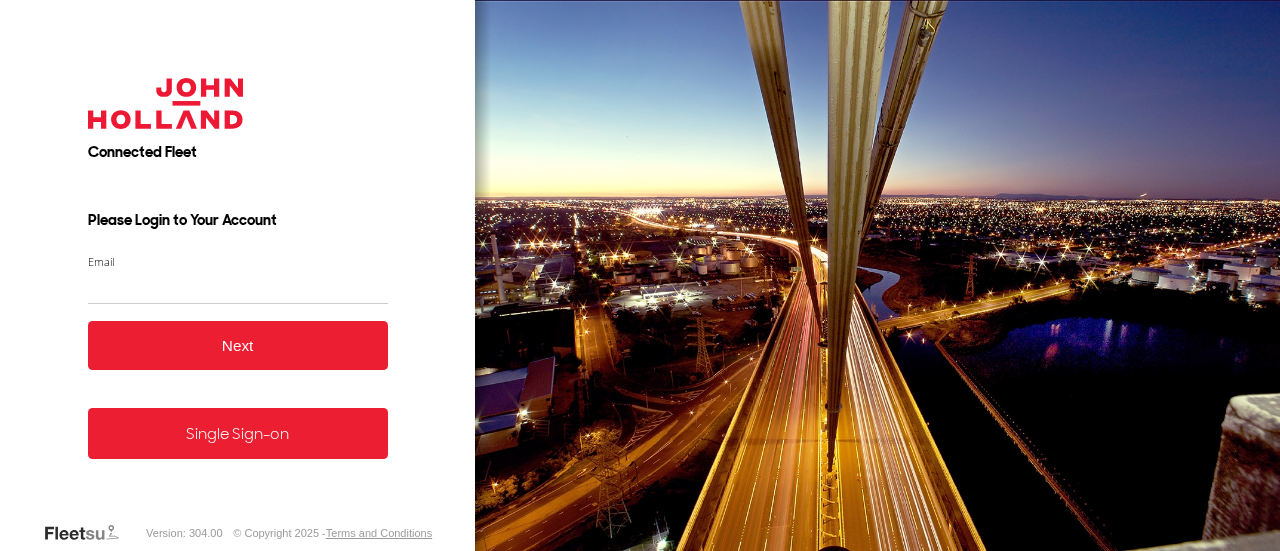 scroll, scrollTop: 0, scrollLeft: 0, axis: both 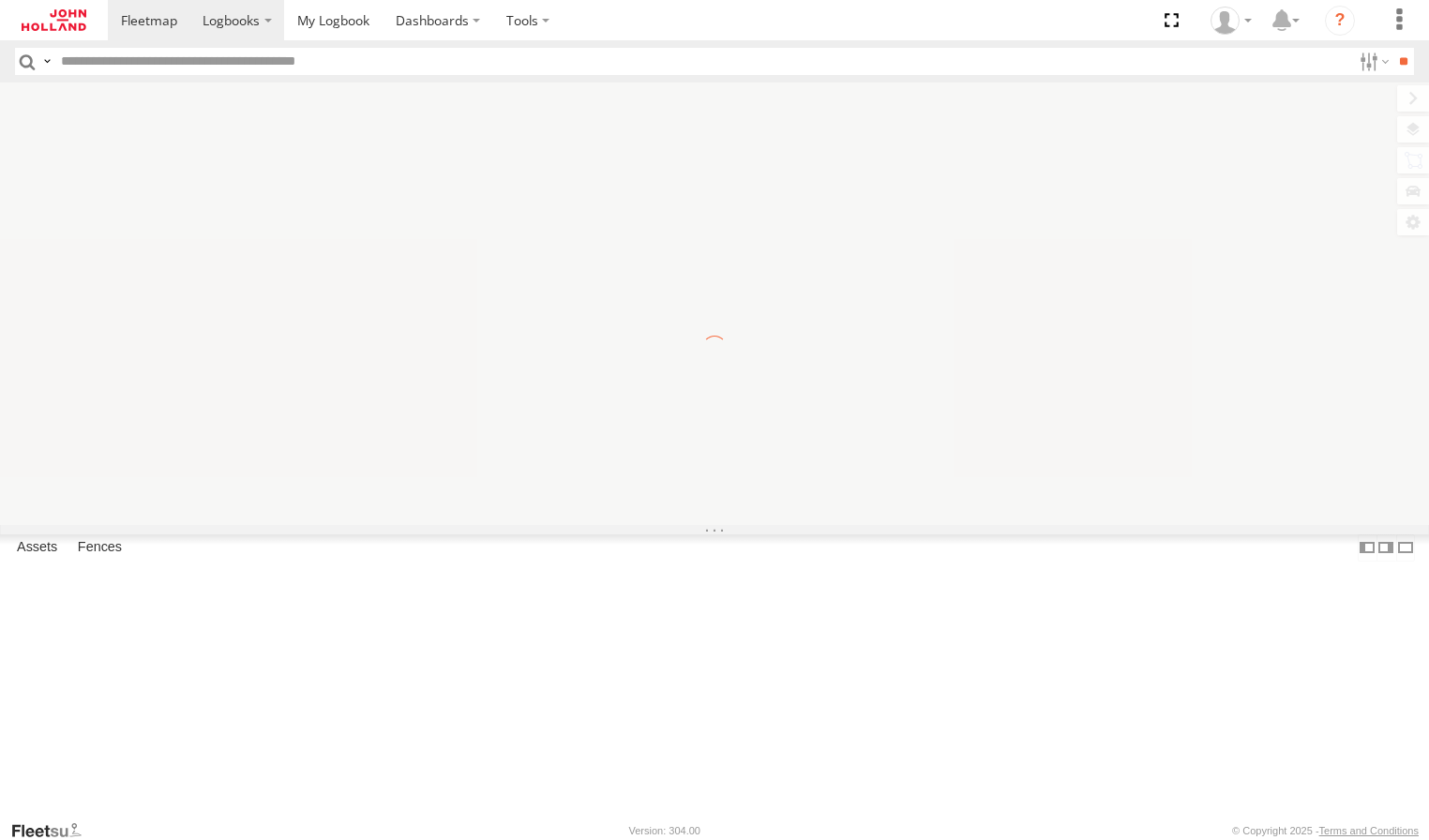 click at bounding box center [231, 20] 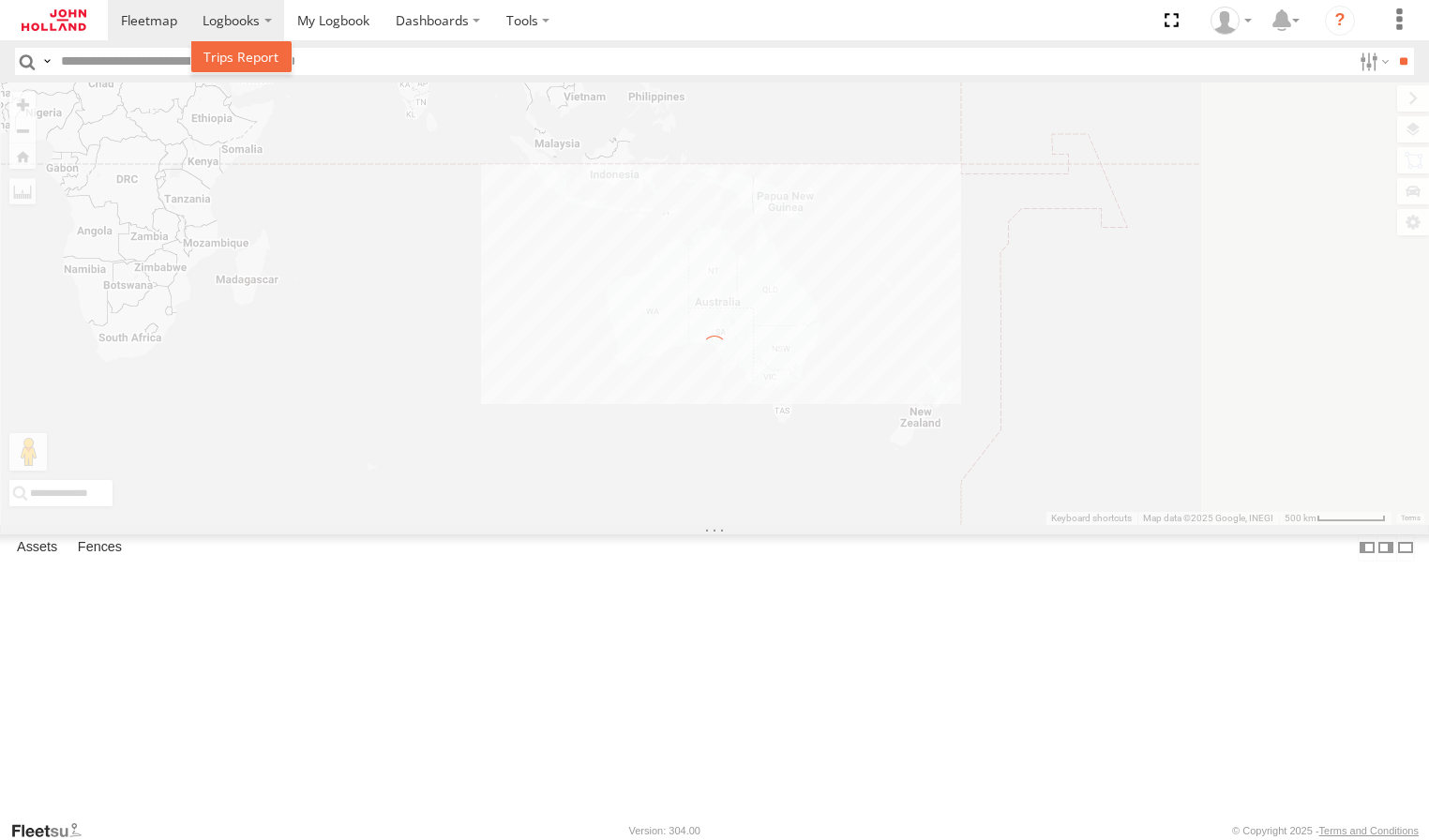 click at bounding box center [241, 56] 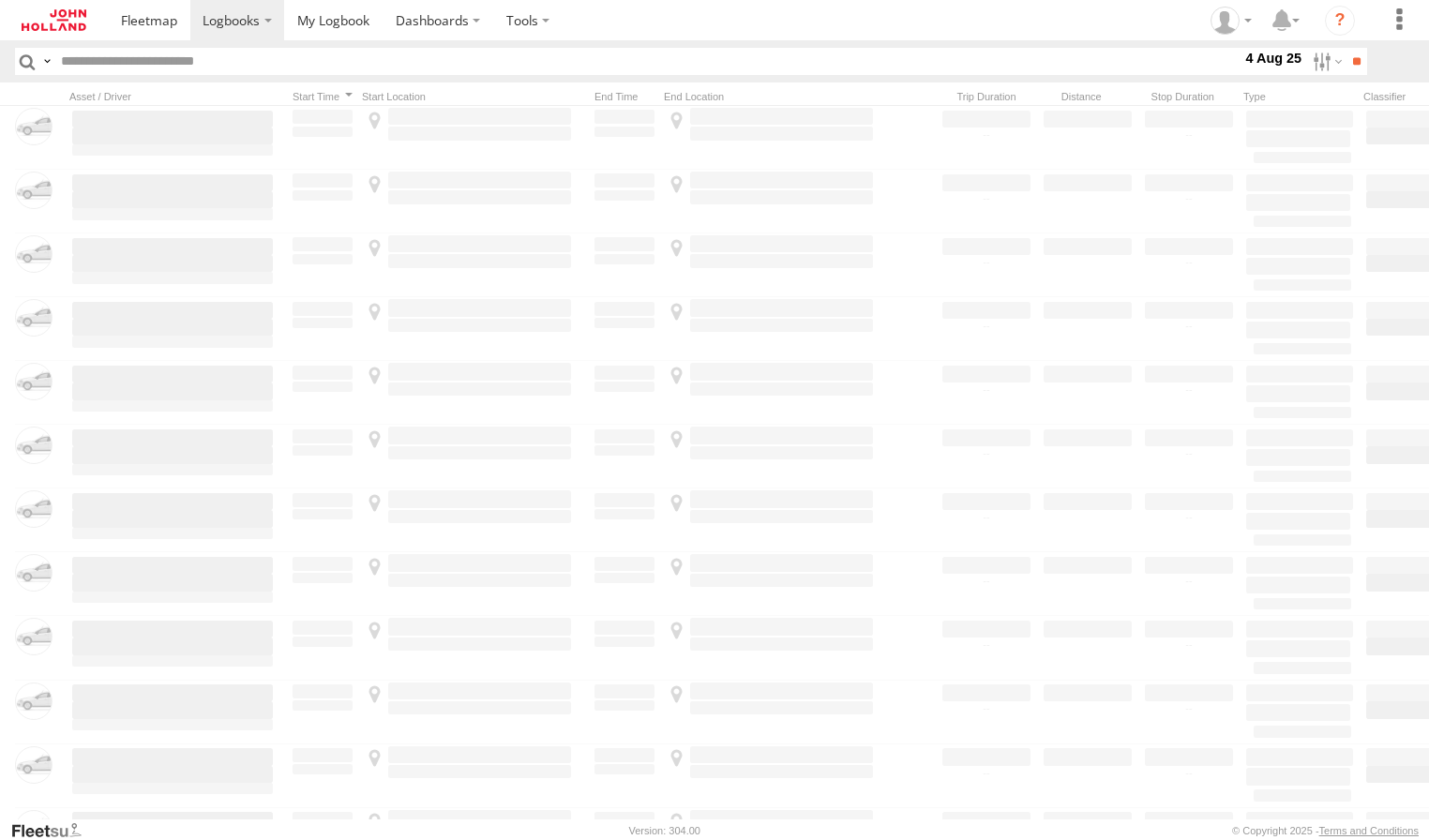 scroll, scrollTop: 0, scrollLeft: 0, axis: both 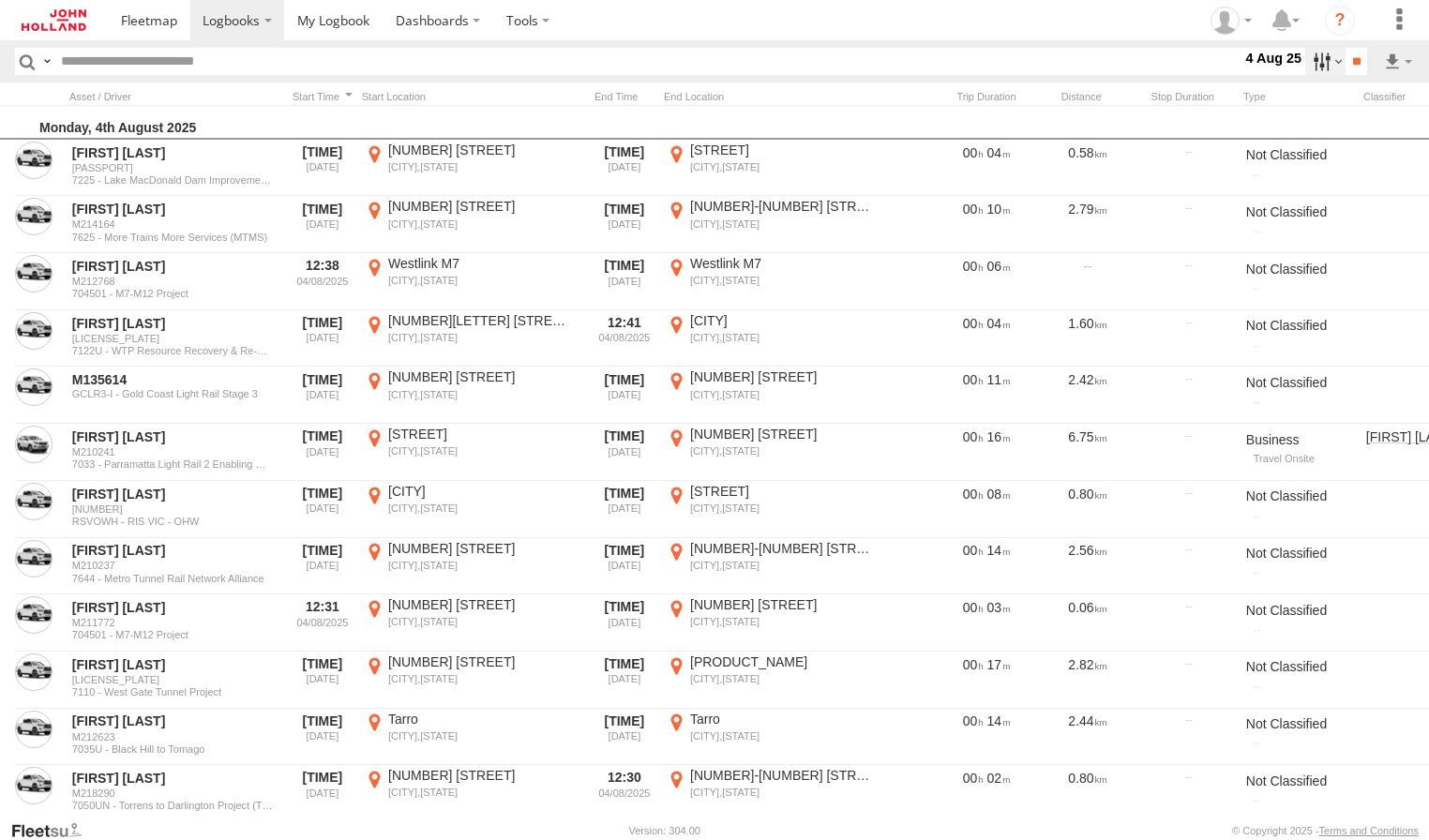 click at bounding box center (1325, 61) 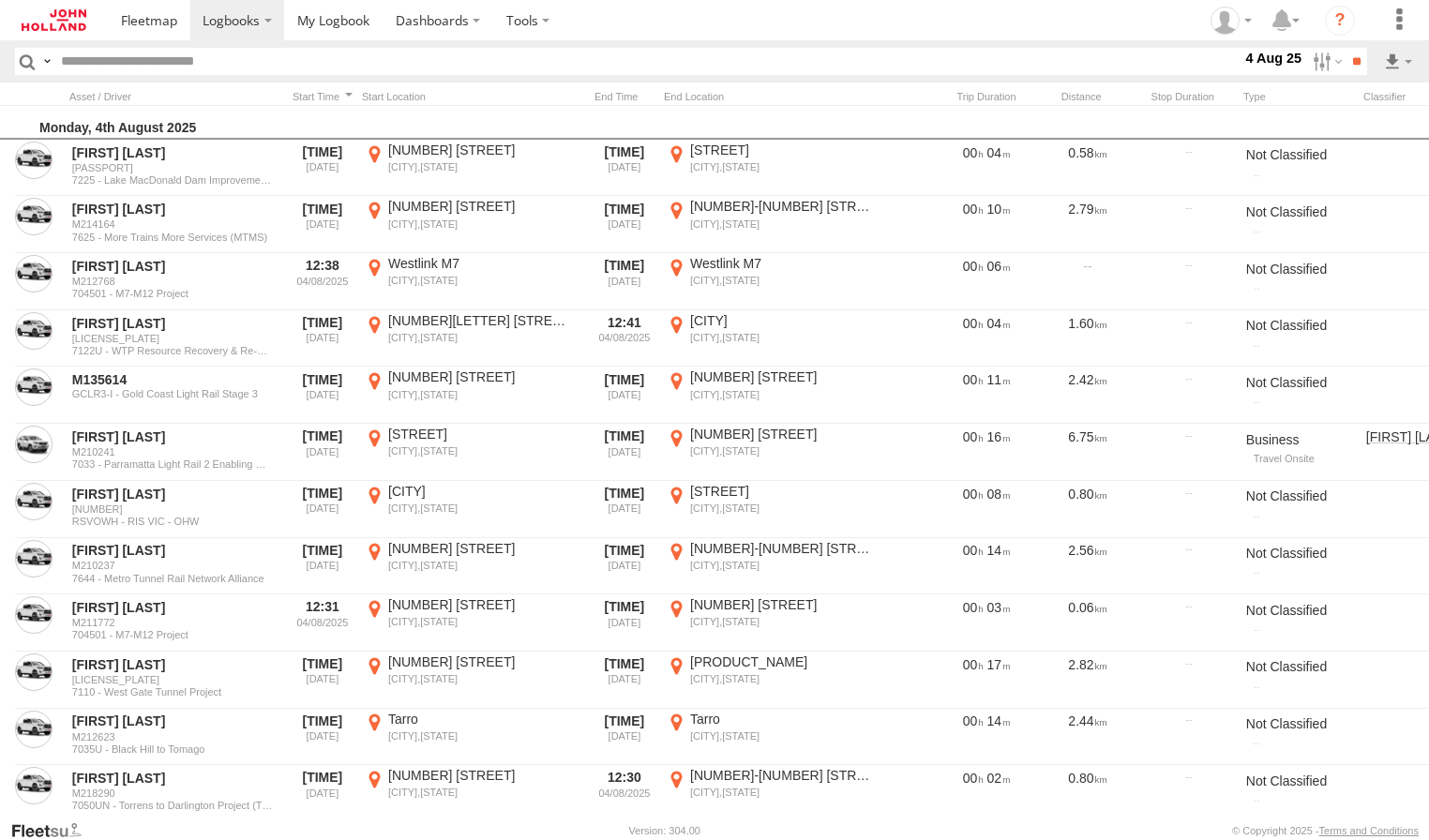 click at bounding box center (0, 0) 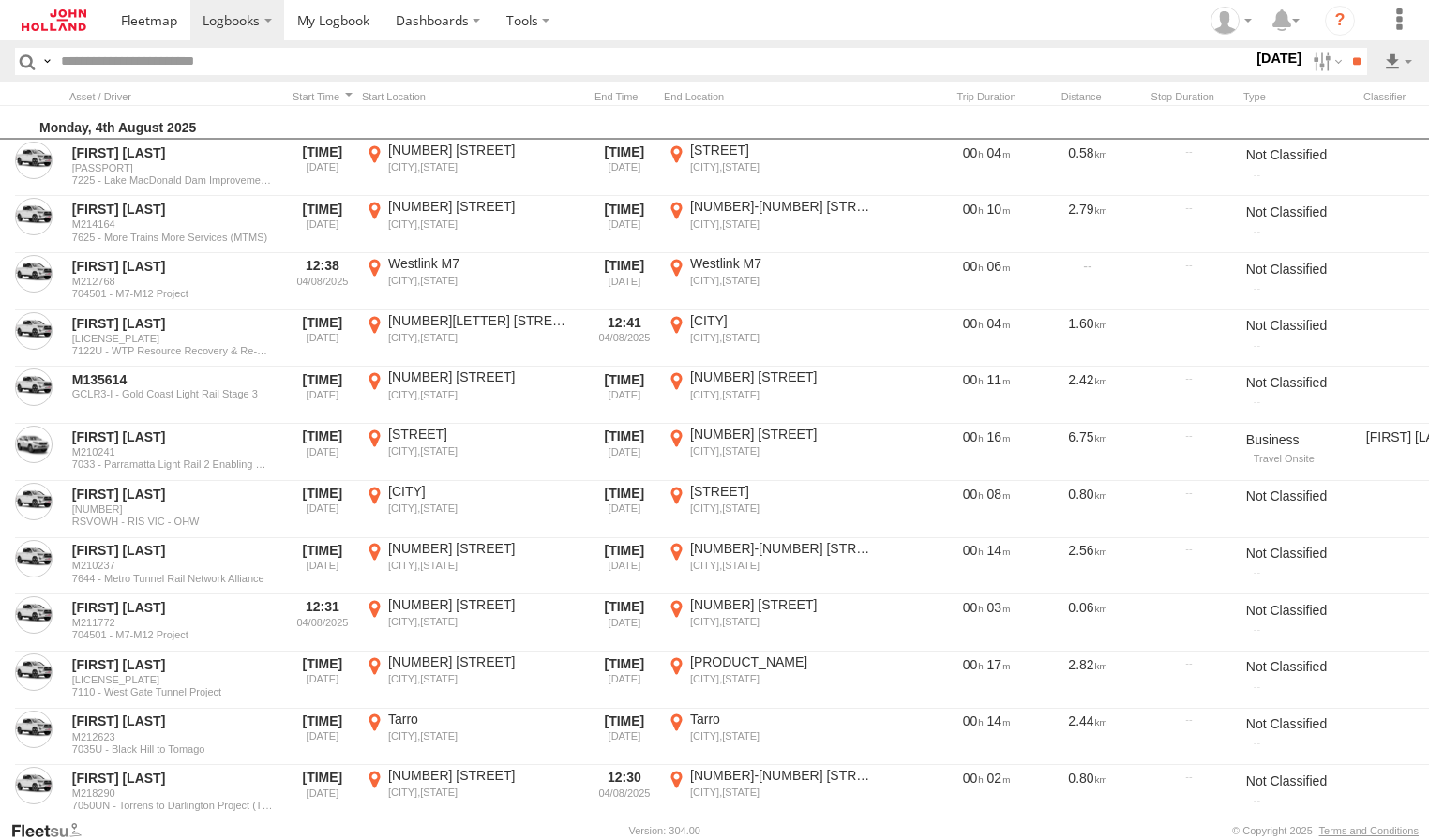 click on "S
M
T
W
T
F
S" at bounding box center (0, 0) 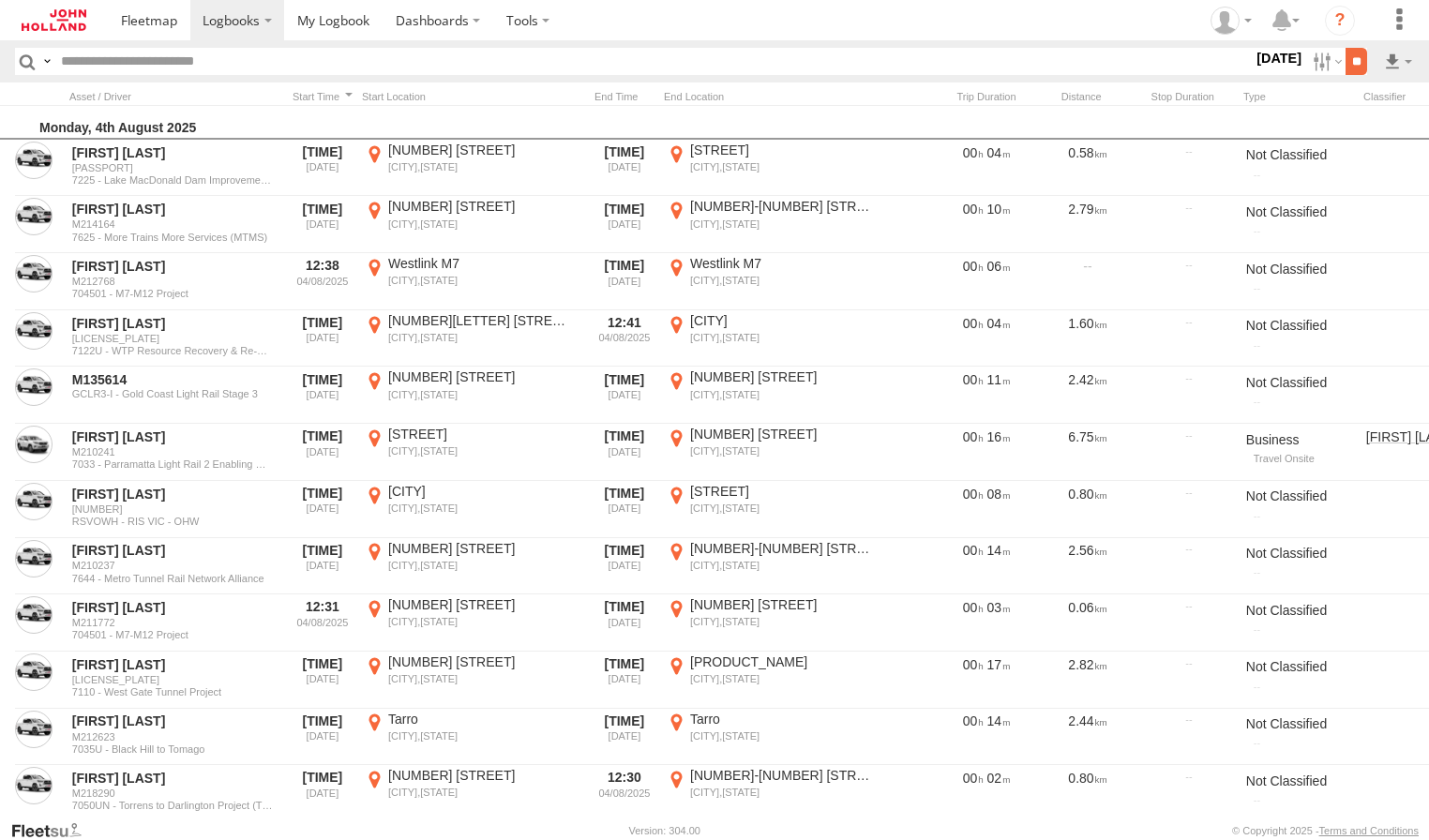 click on "**" at bounding box center [1356, 61] 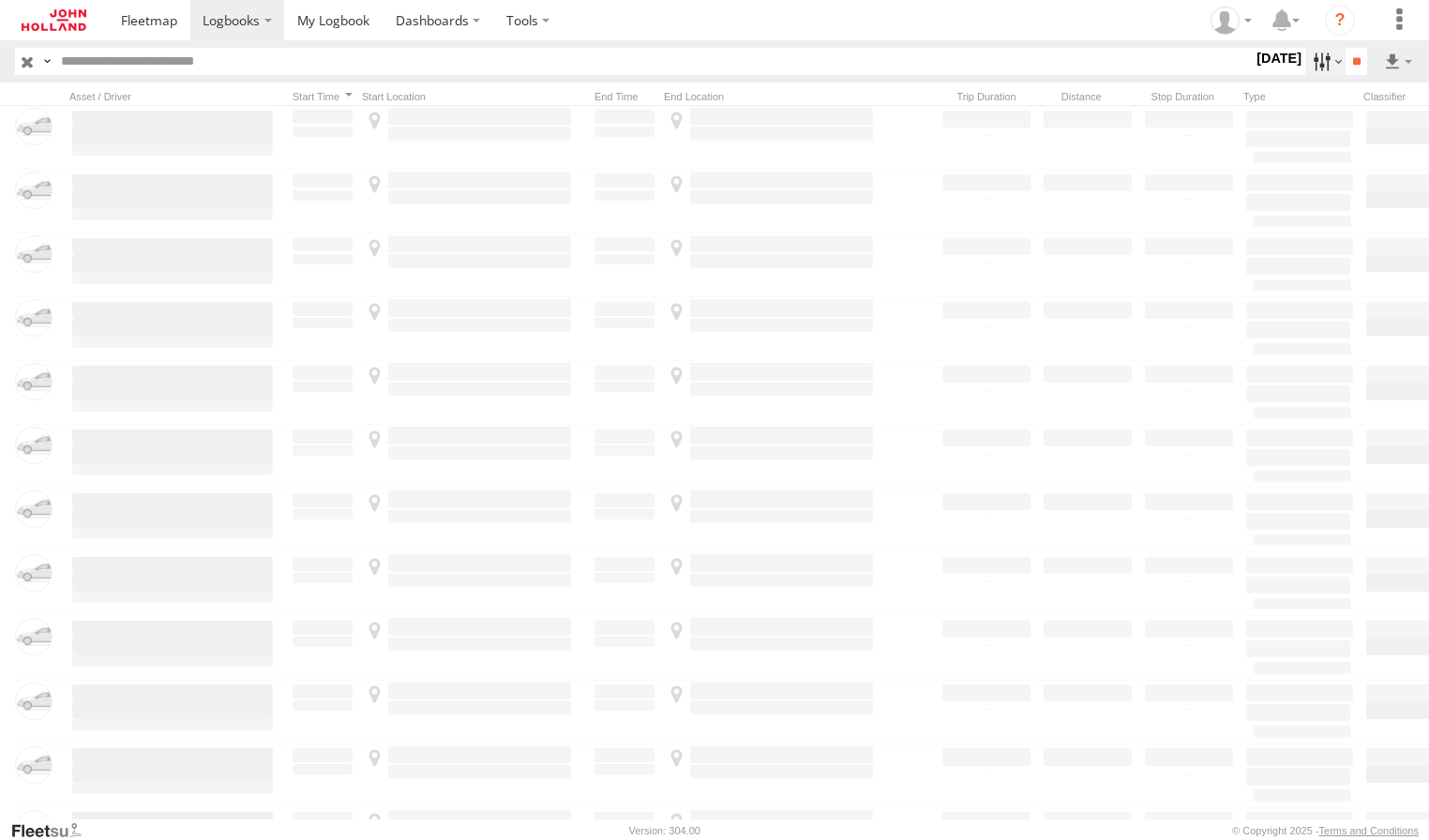 click at bounding box center [1325, 61] 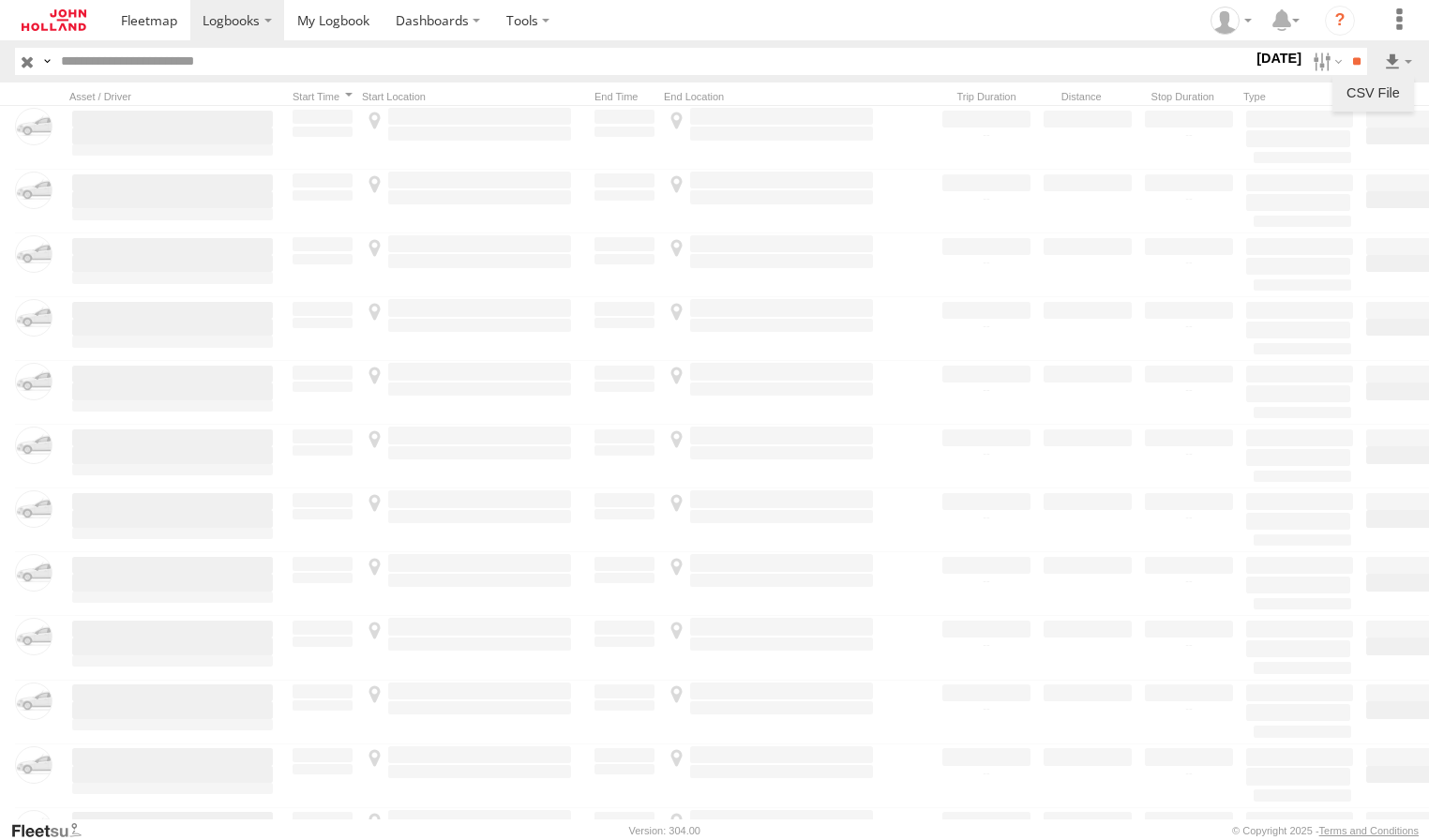 click at bounding box center (1373, 93) 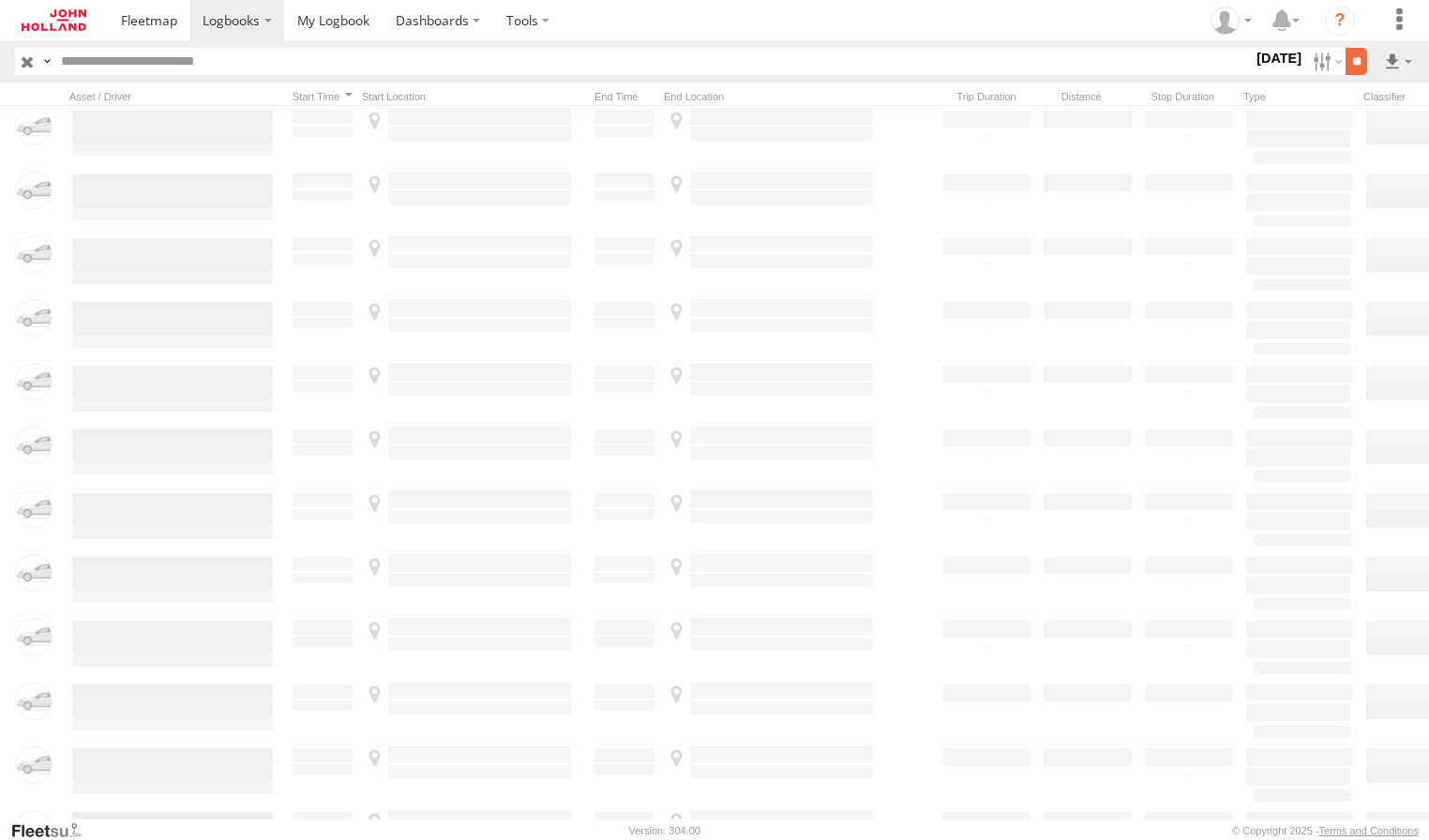 click on "**" at bounding box center (1356, 61) 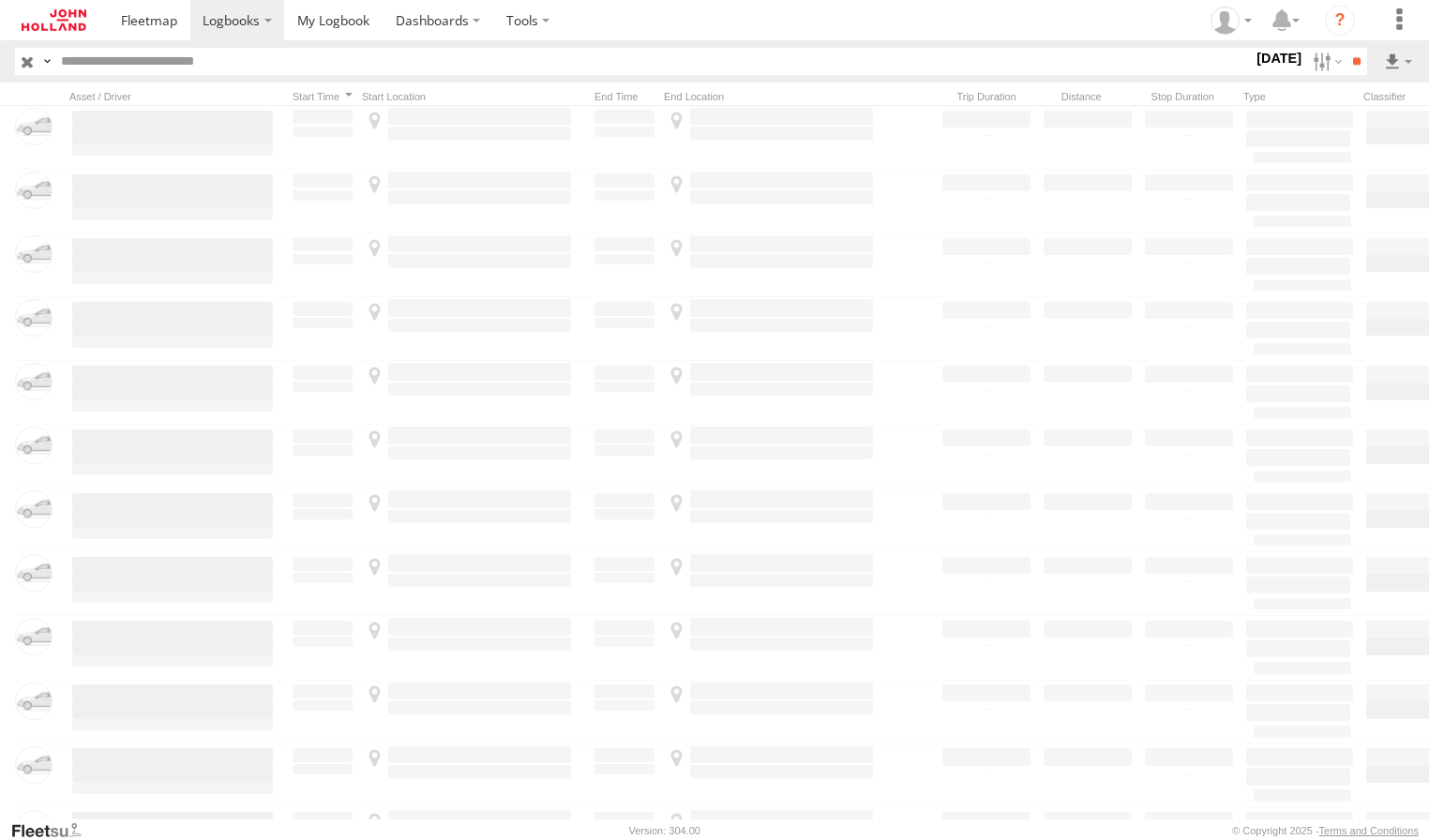 scroll, scrollTop: 0, scrollLeft: 1, axis: horizontal 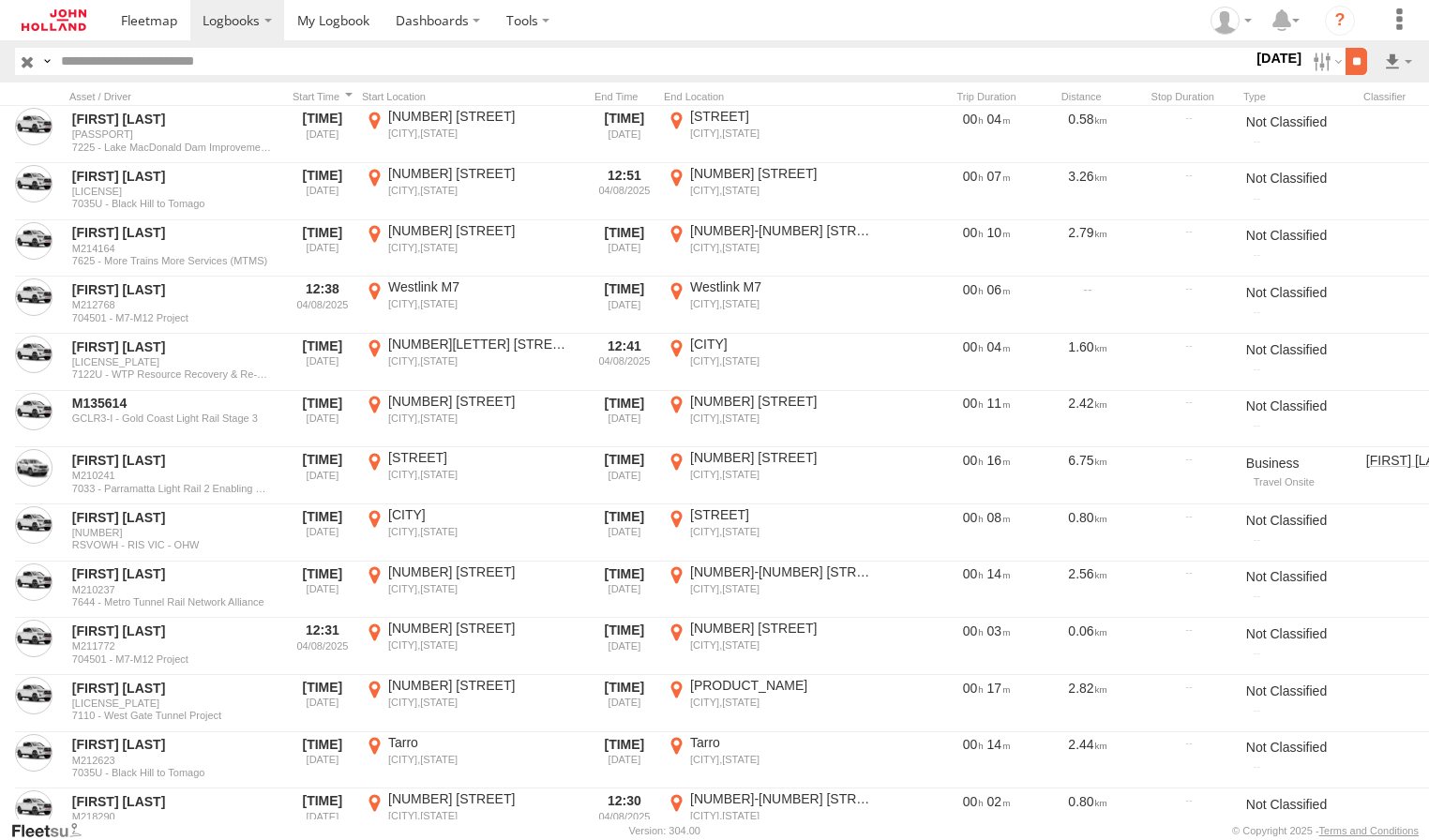 click on "**" at bounding box center [1356, 61] 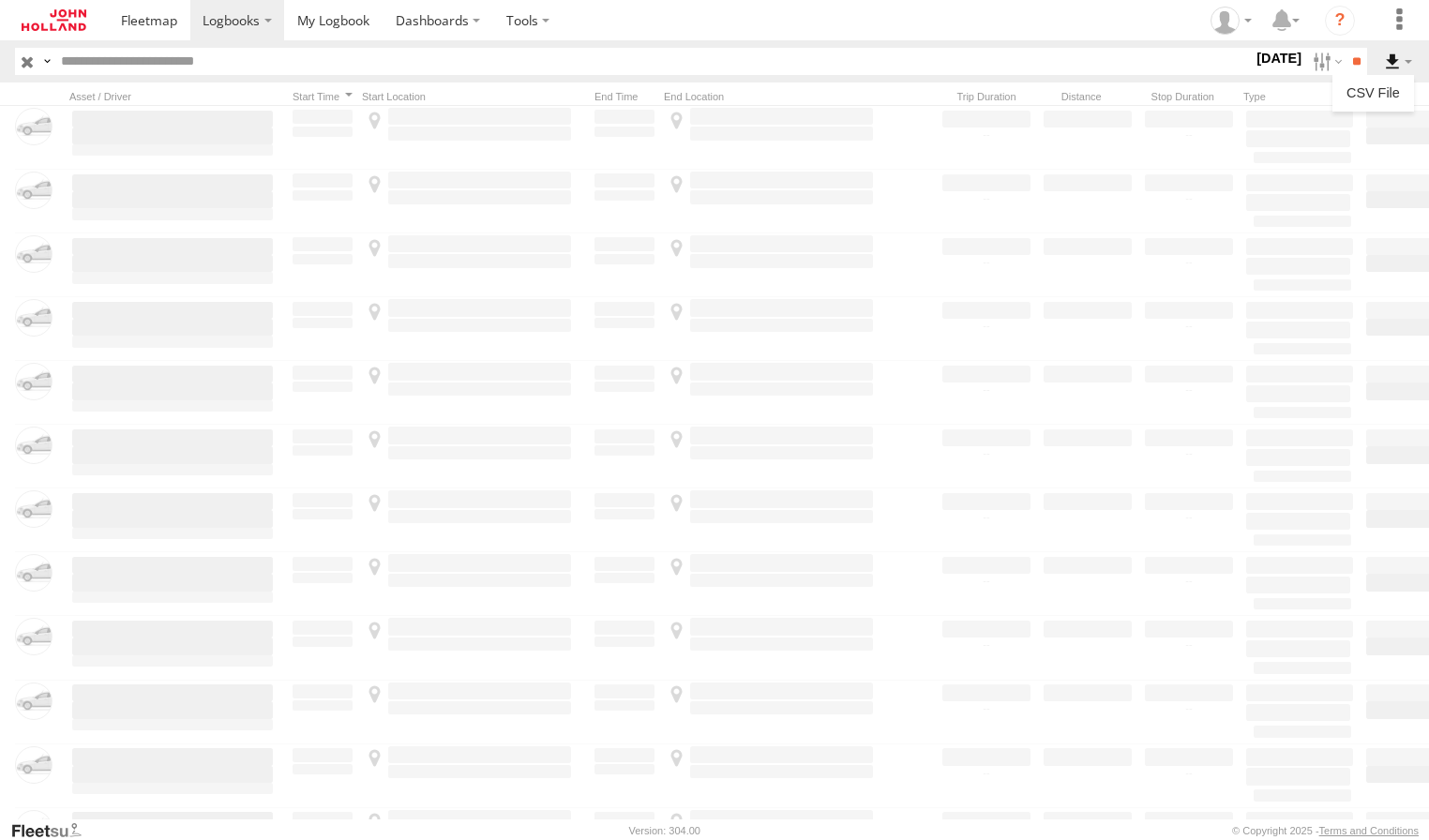 click at bounding box center [1398, 61] 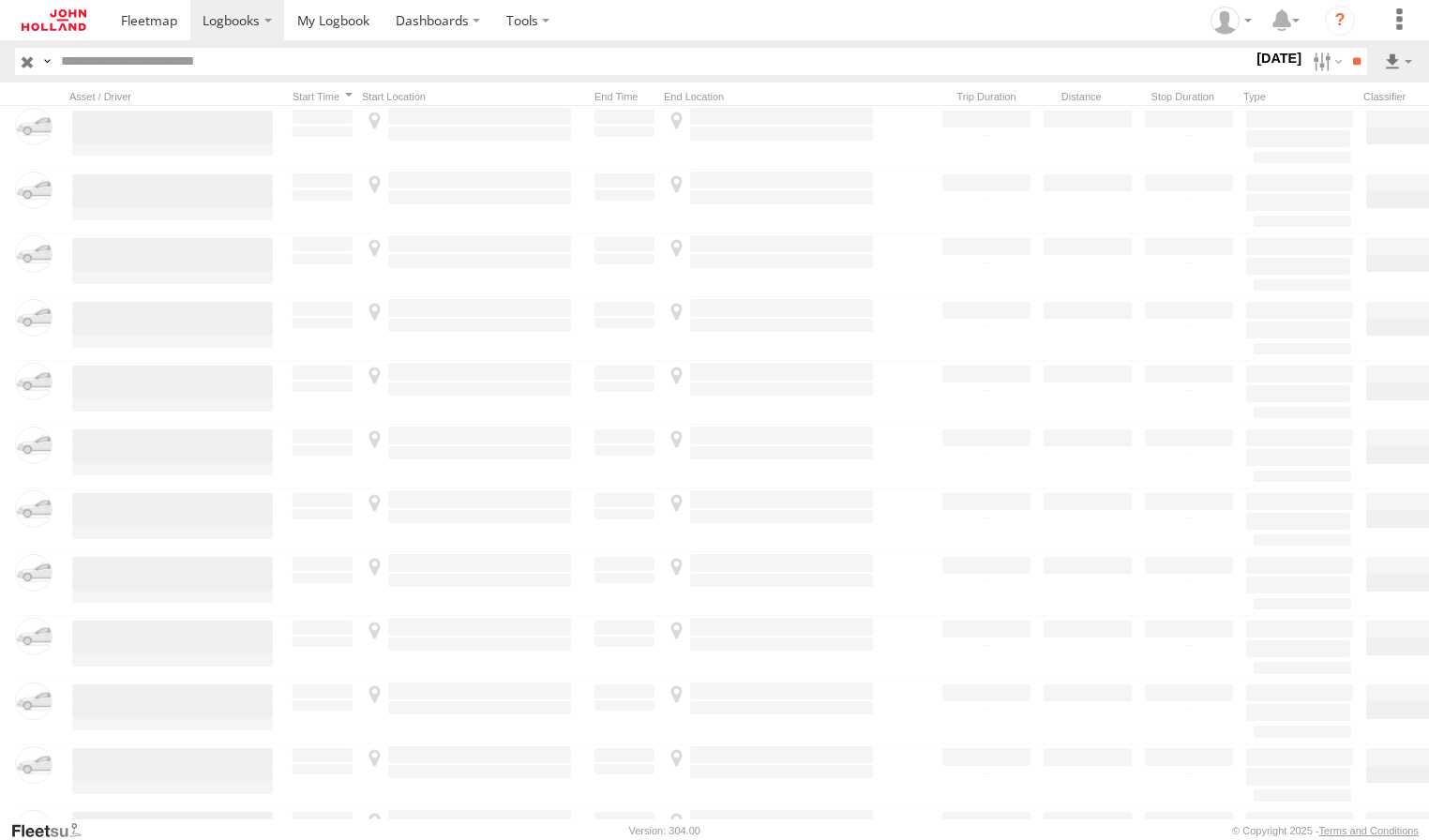 click at bounding box center [653, 61] 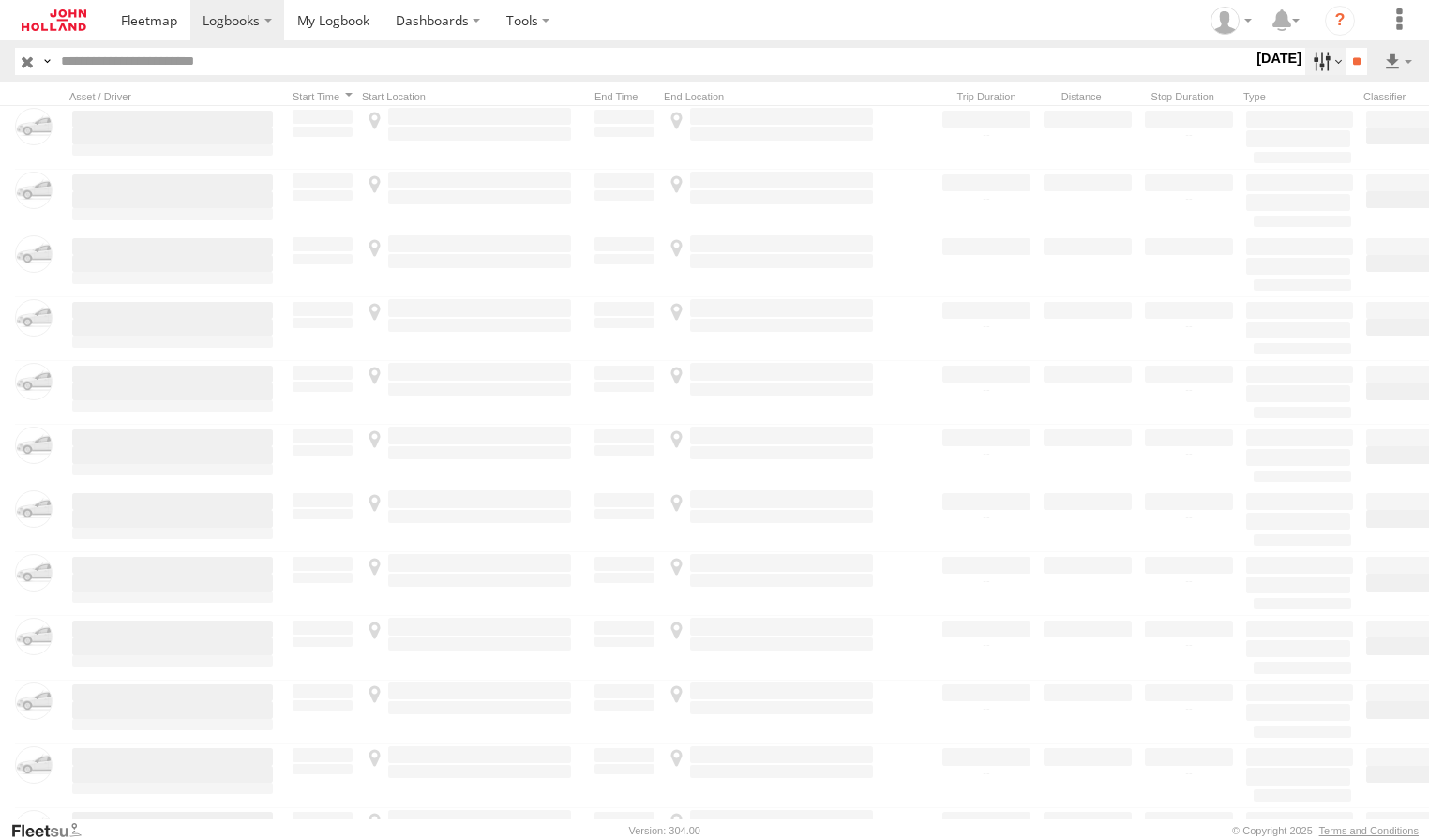 click at bounding box center (1325, 61) 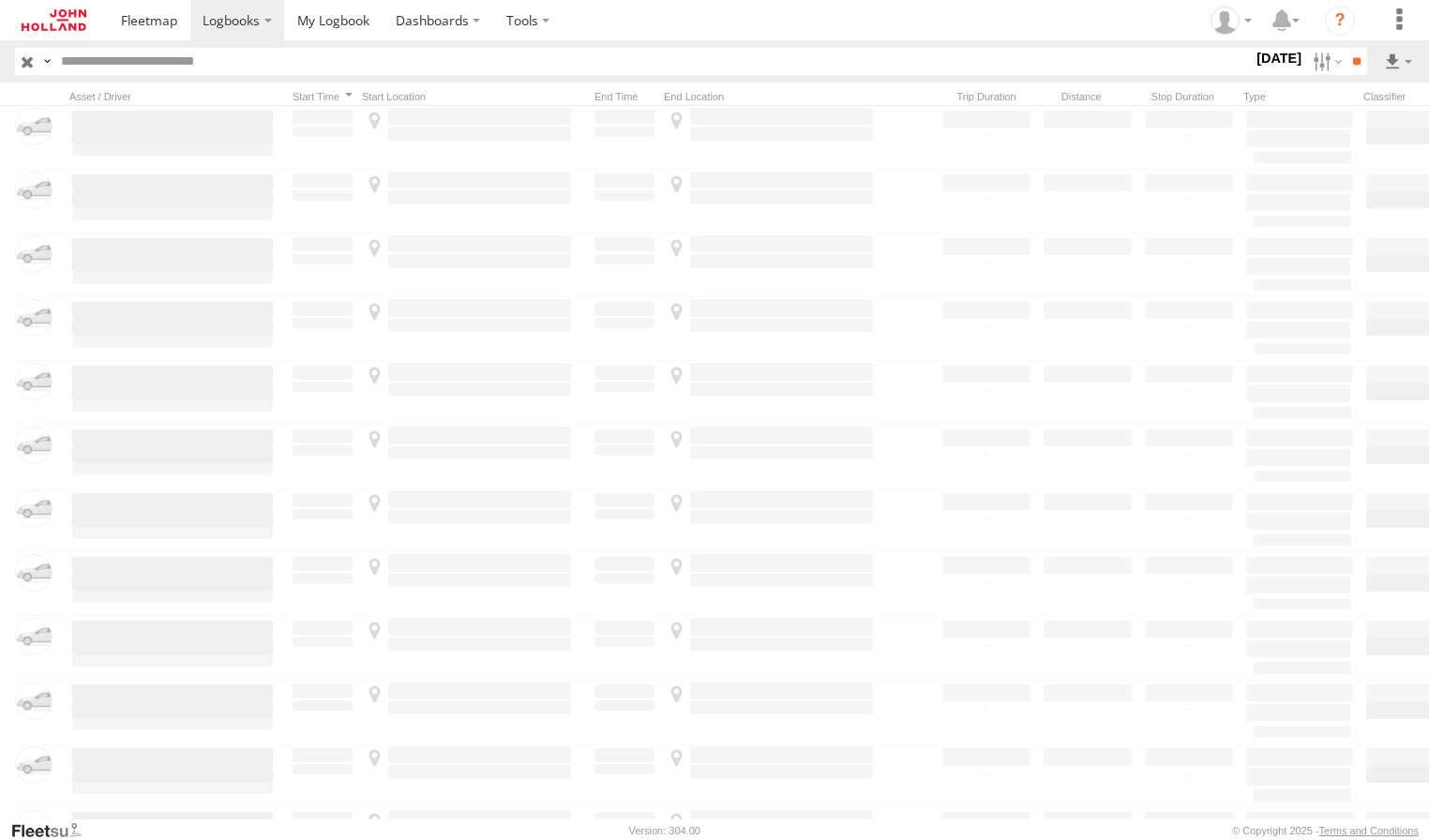 click on "Dashboards" at bounding box center [766, 20] 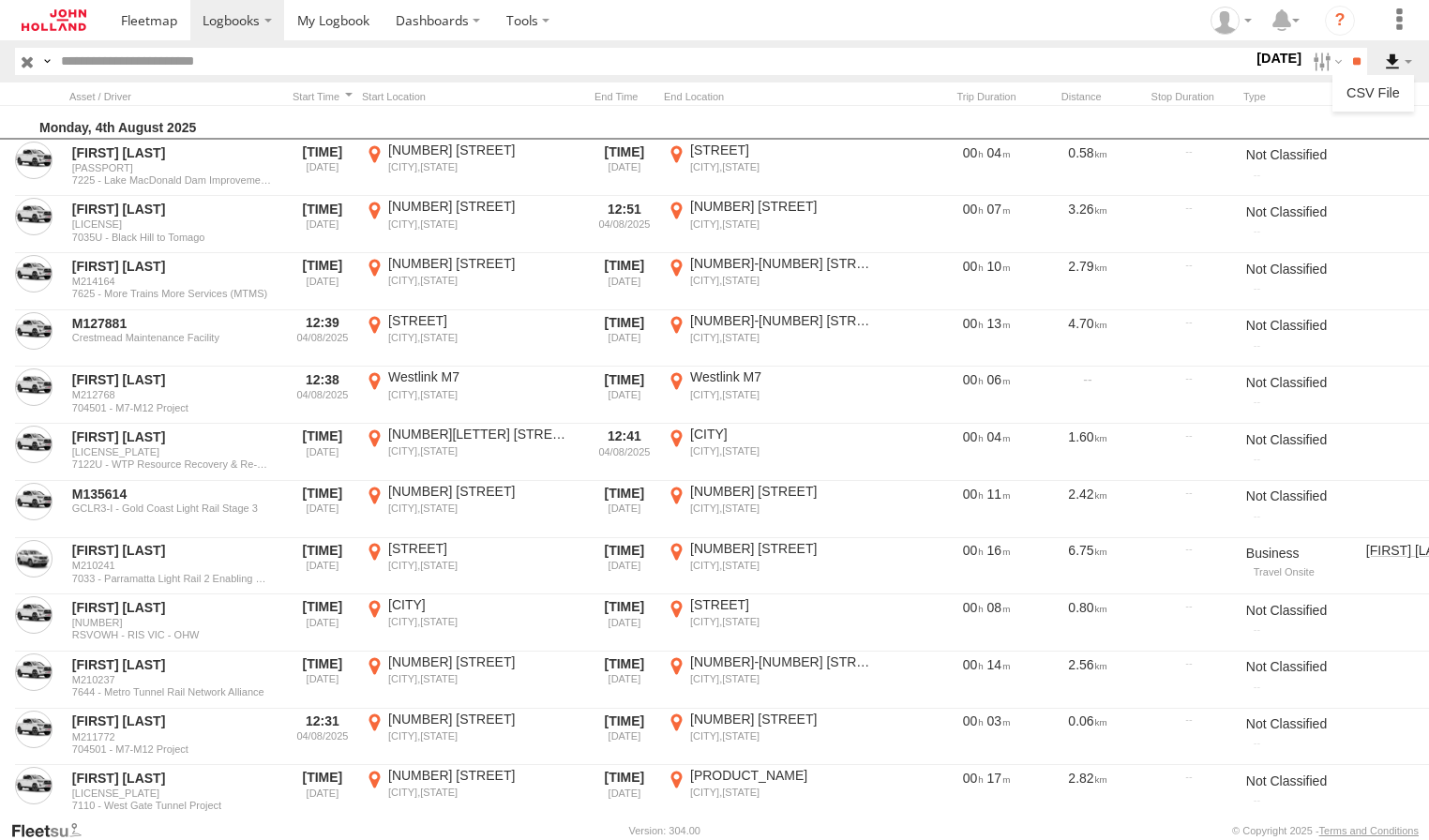 click at bounding box center [1398, 61] 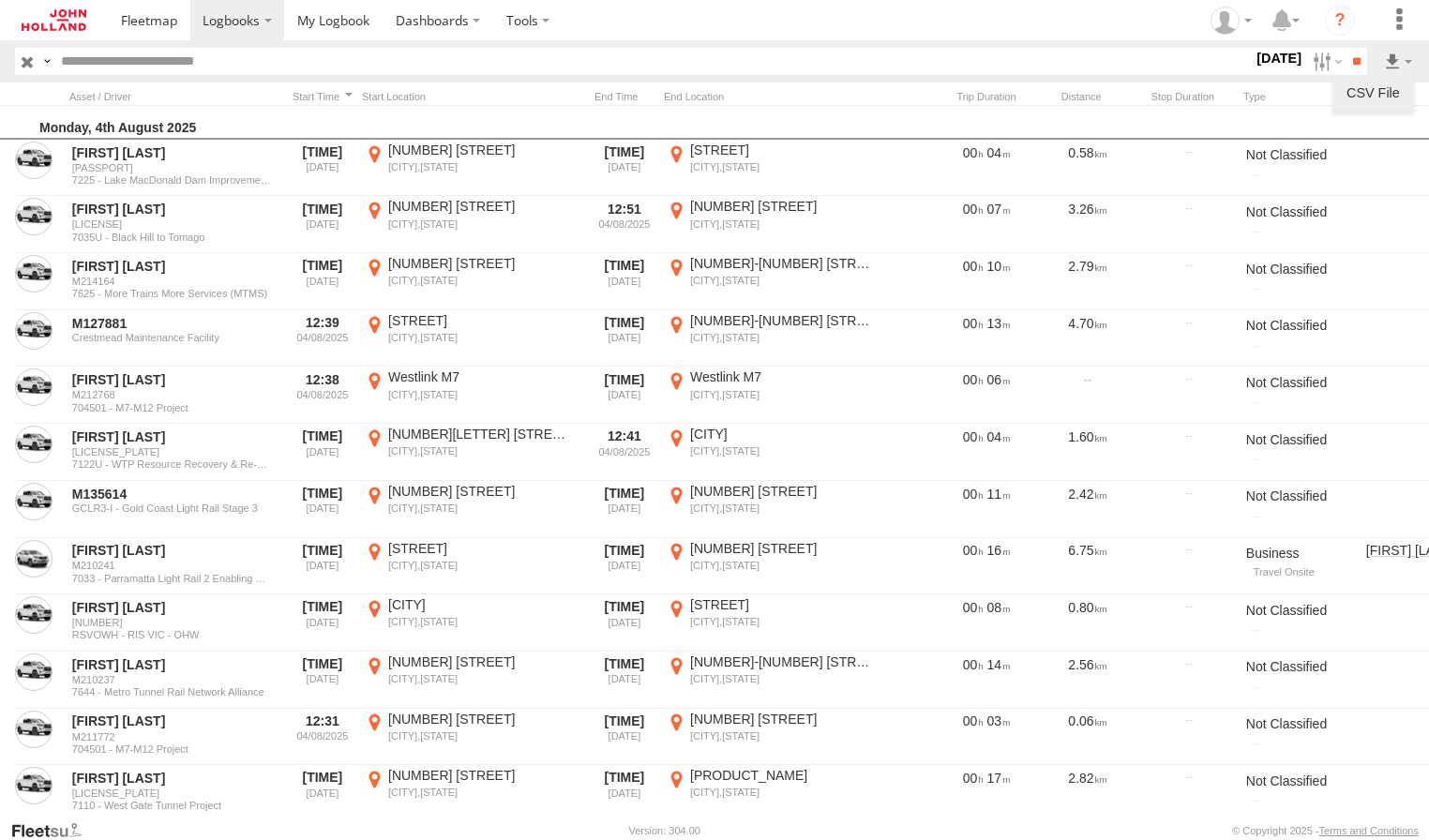 click at bounding box center (1373, 93) 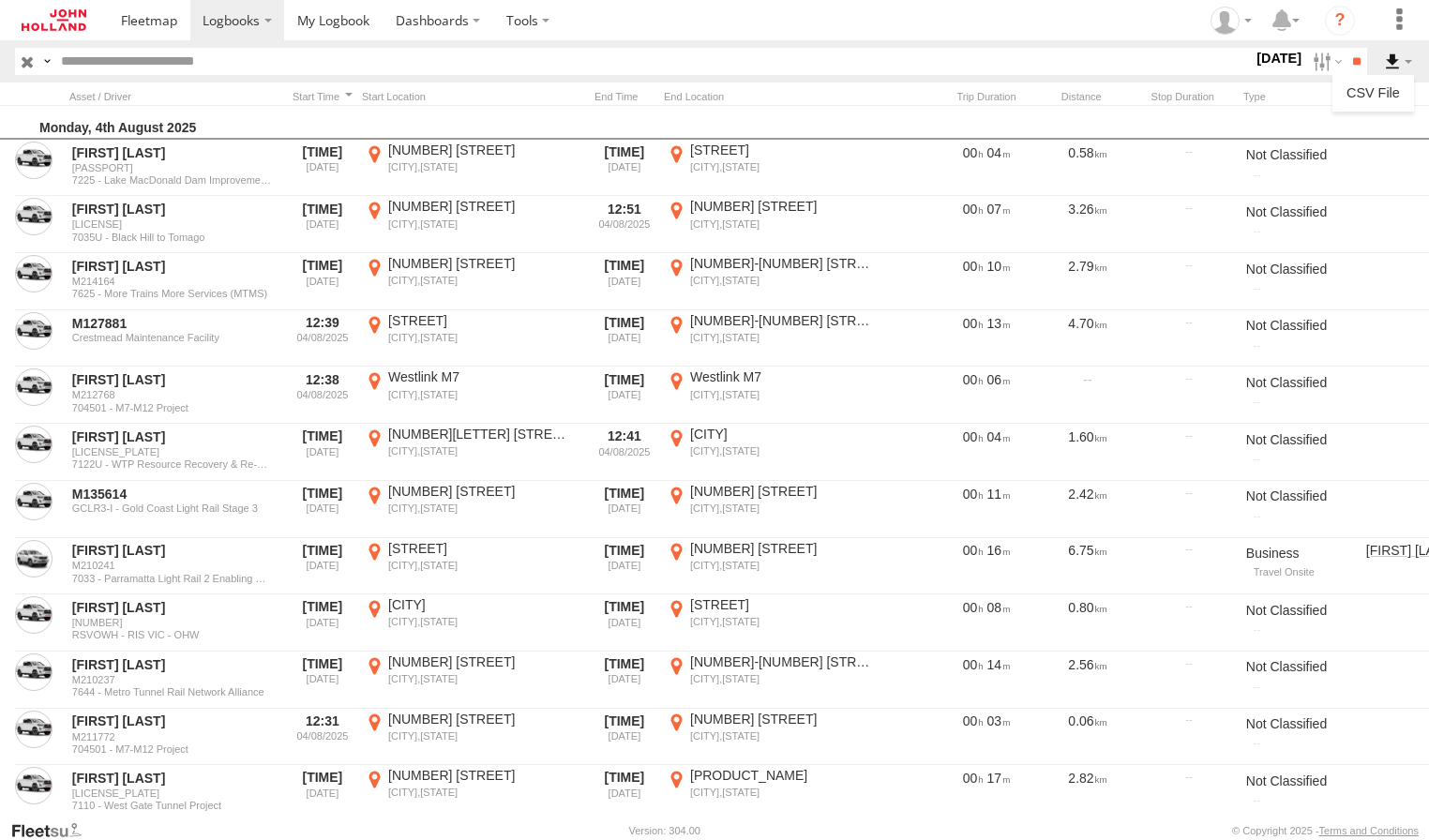 click at bounding box center (1398, 61) 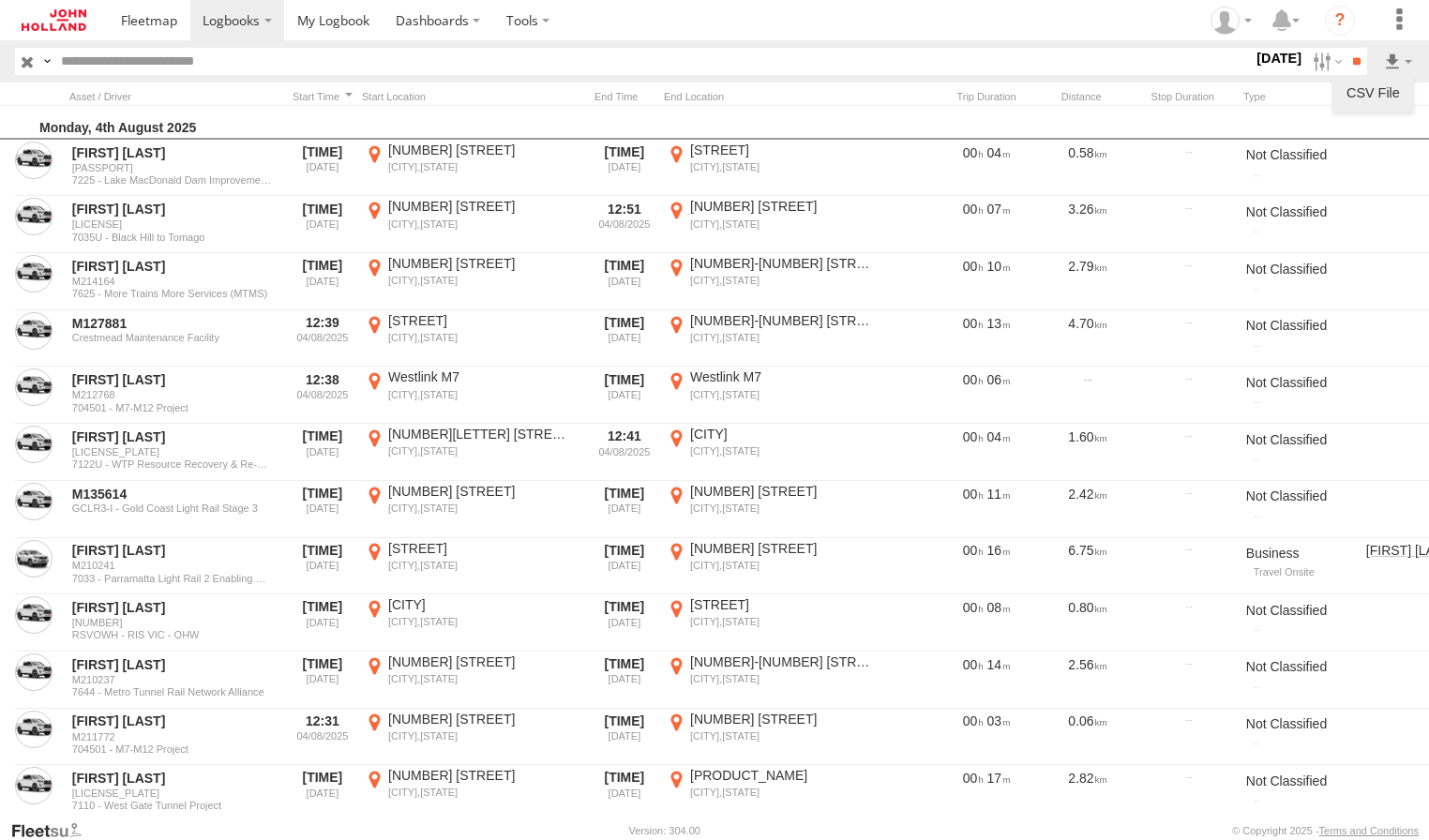 click at bounding box center (1373, 93) 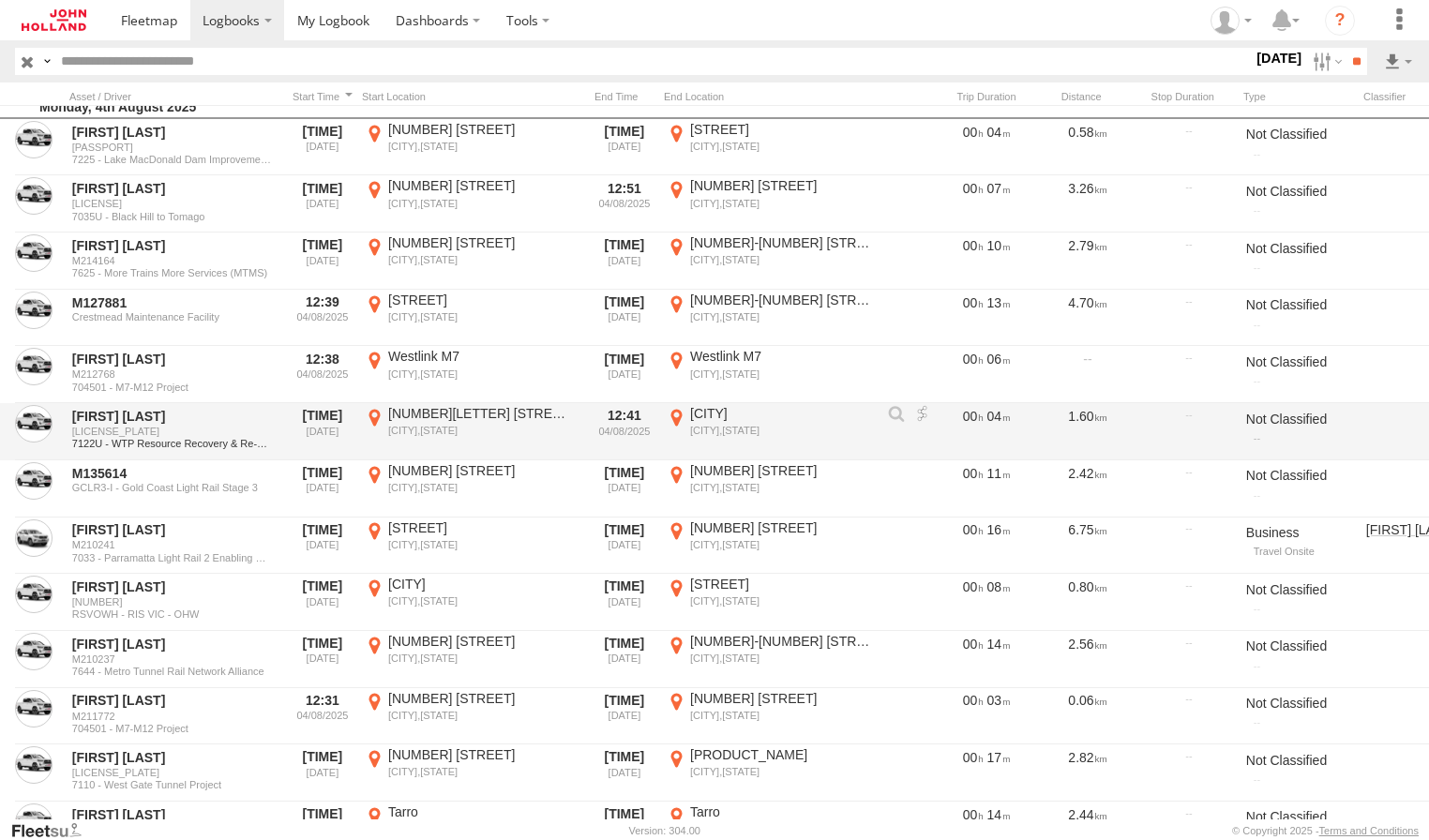 scroll, scrollTop: 0, scrollLeft: 0, axis: both 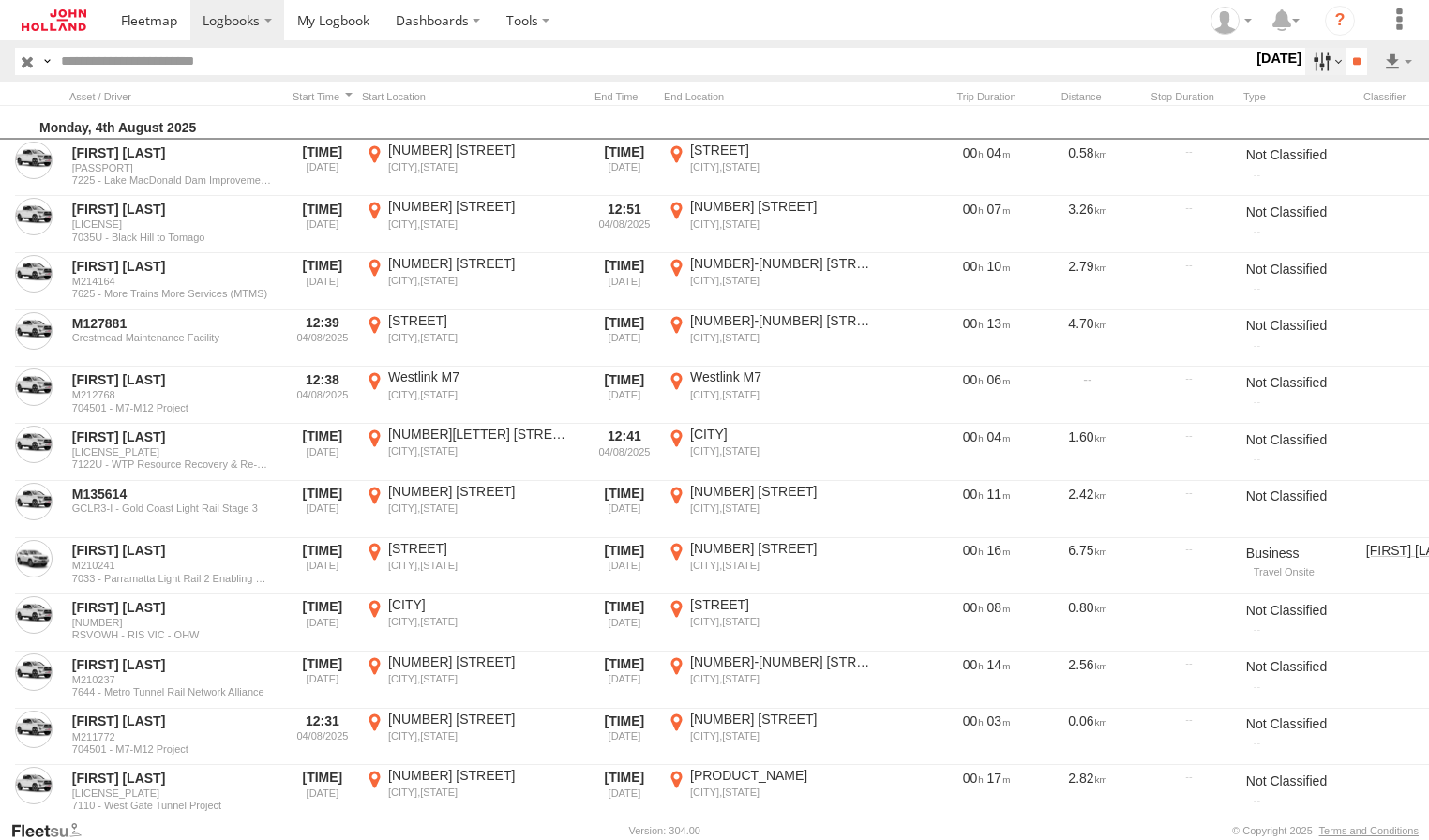 click at bounding box center [1325, 61] 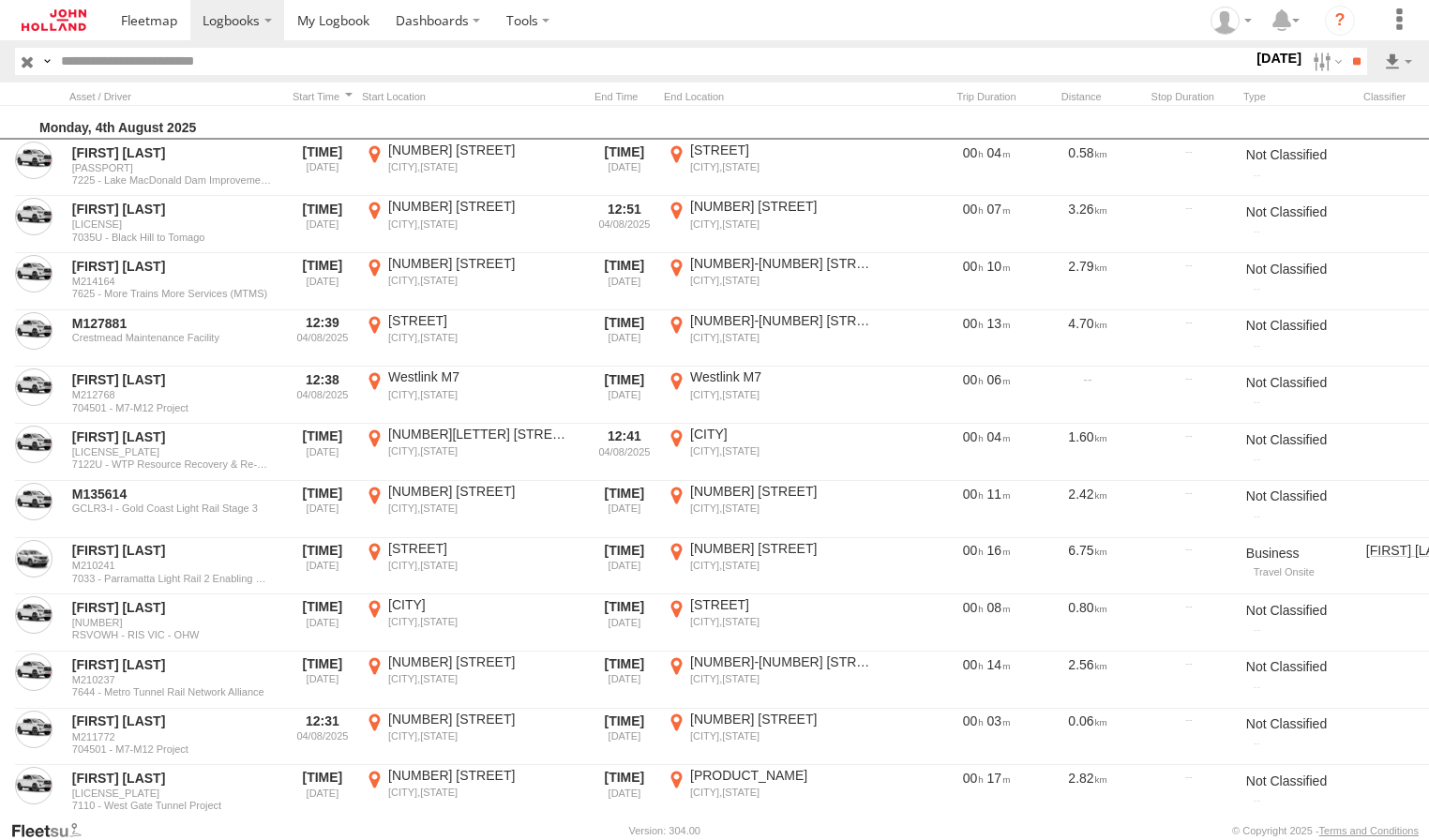 scroll, scrollTop: 0, scrollLeft: 0, axis: both 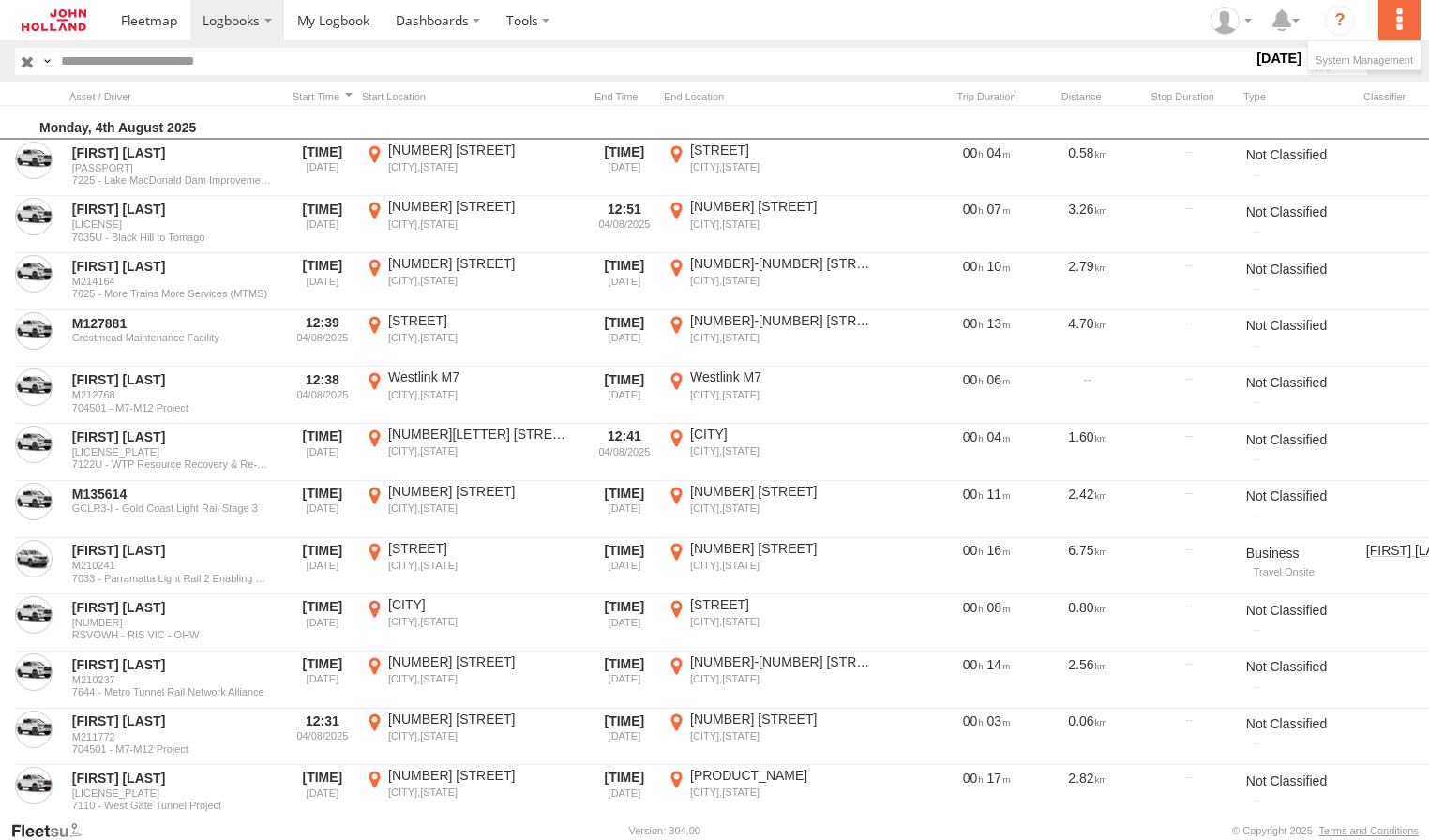click at bounding box center [1399, 20] 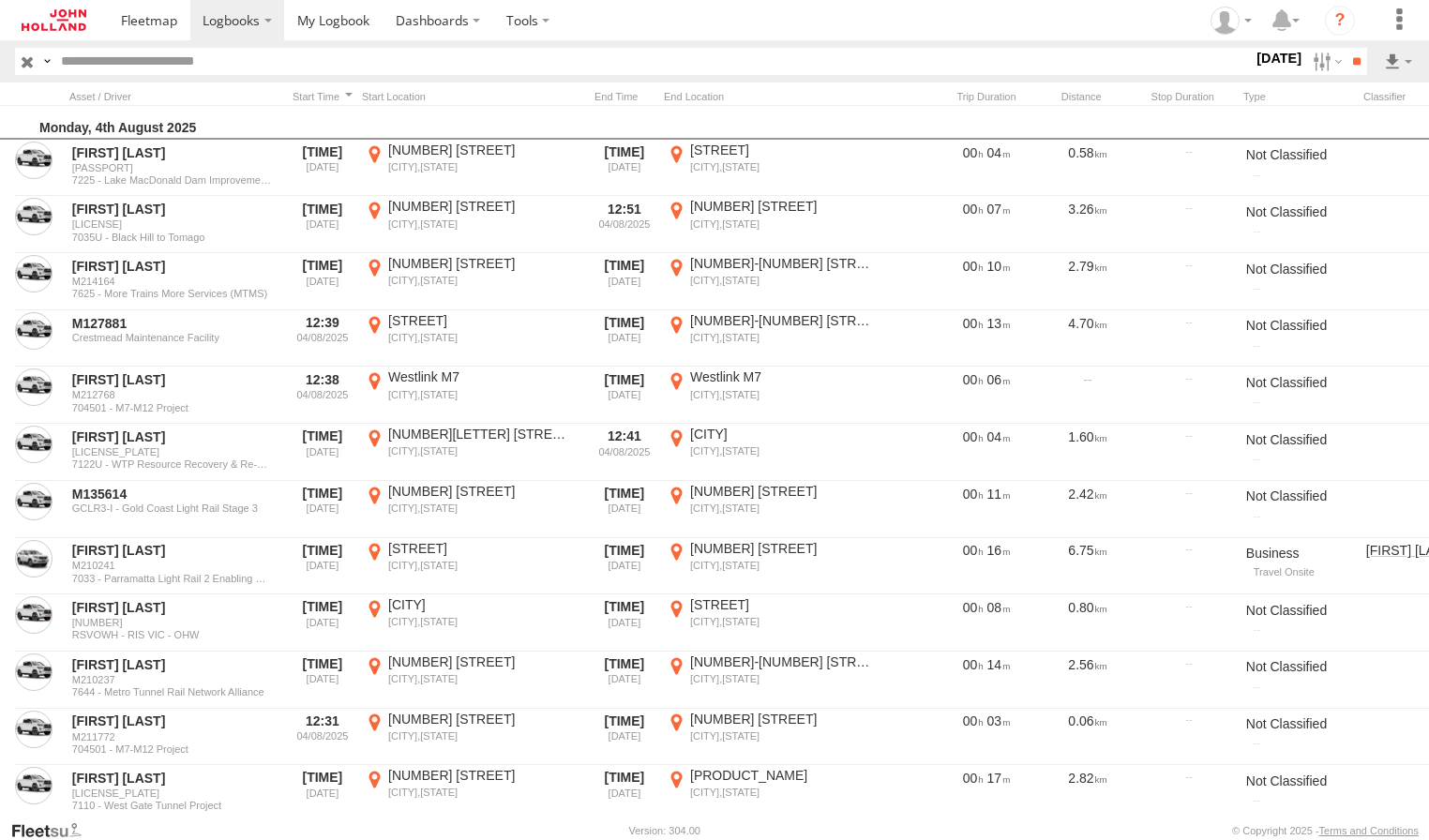 click on "Dashboards" at bounding box center [766, 20] 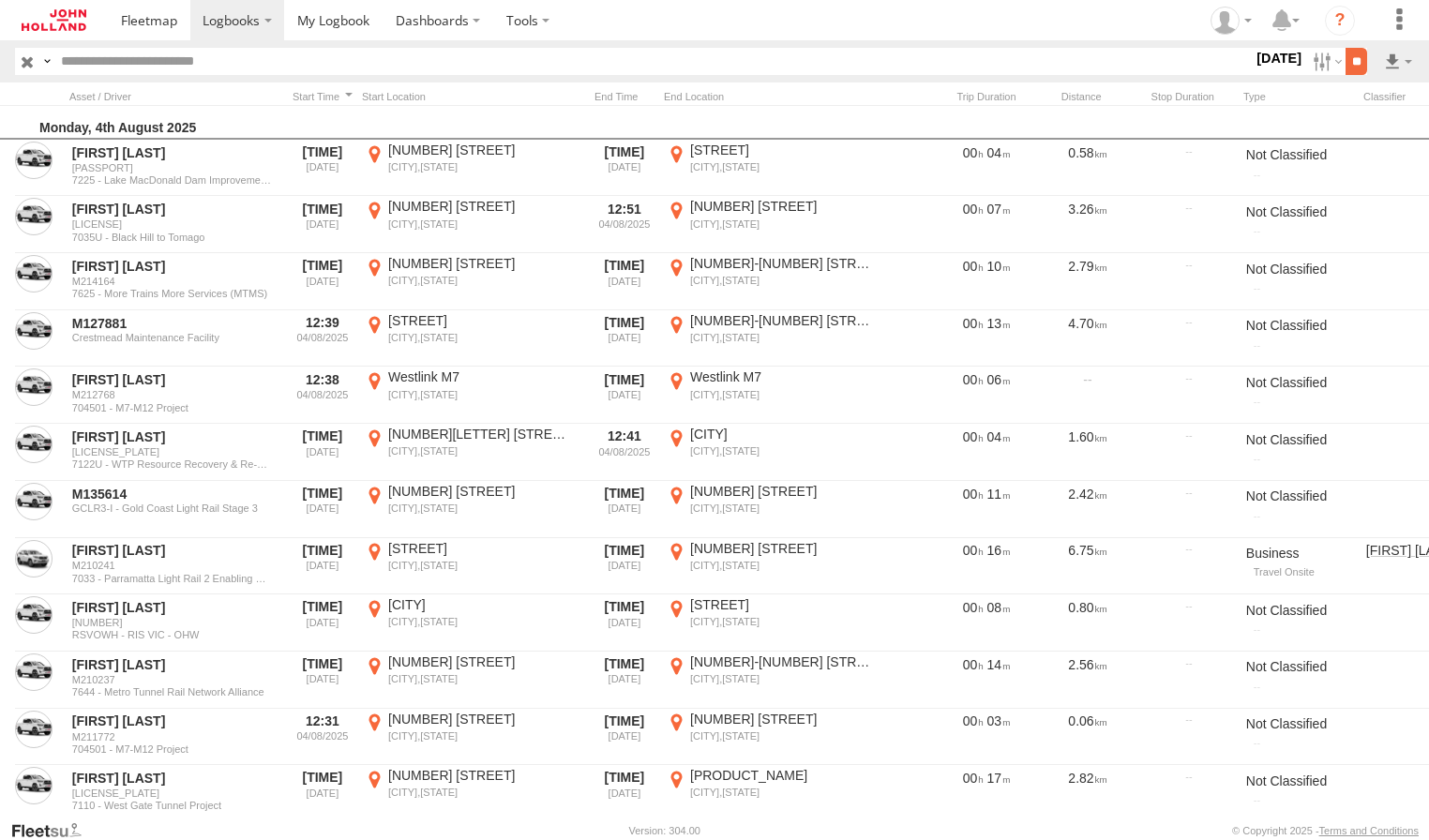 click on "**" at bounding box center [1356, 61] 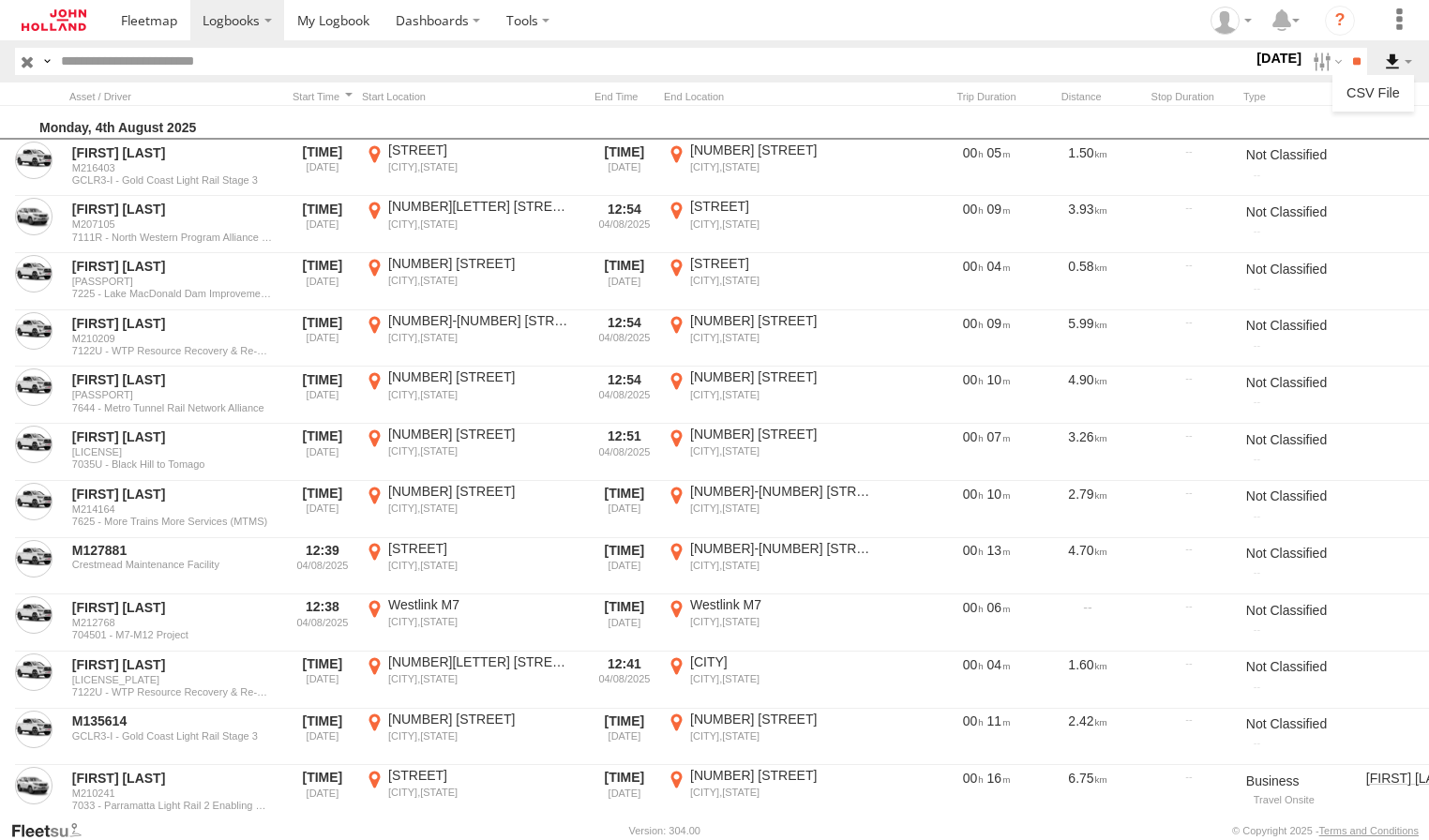 click at bounding box center [1398, 61] 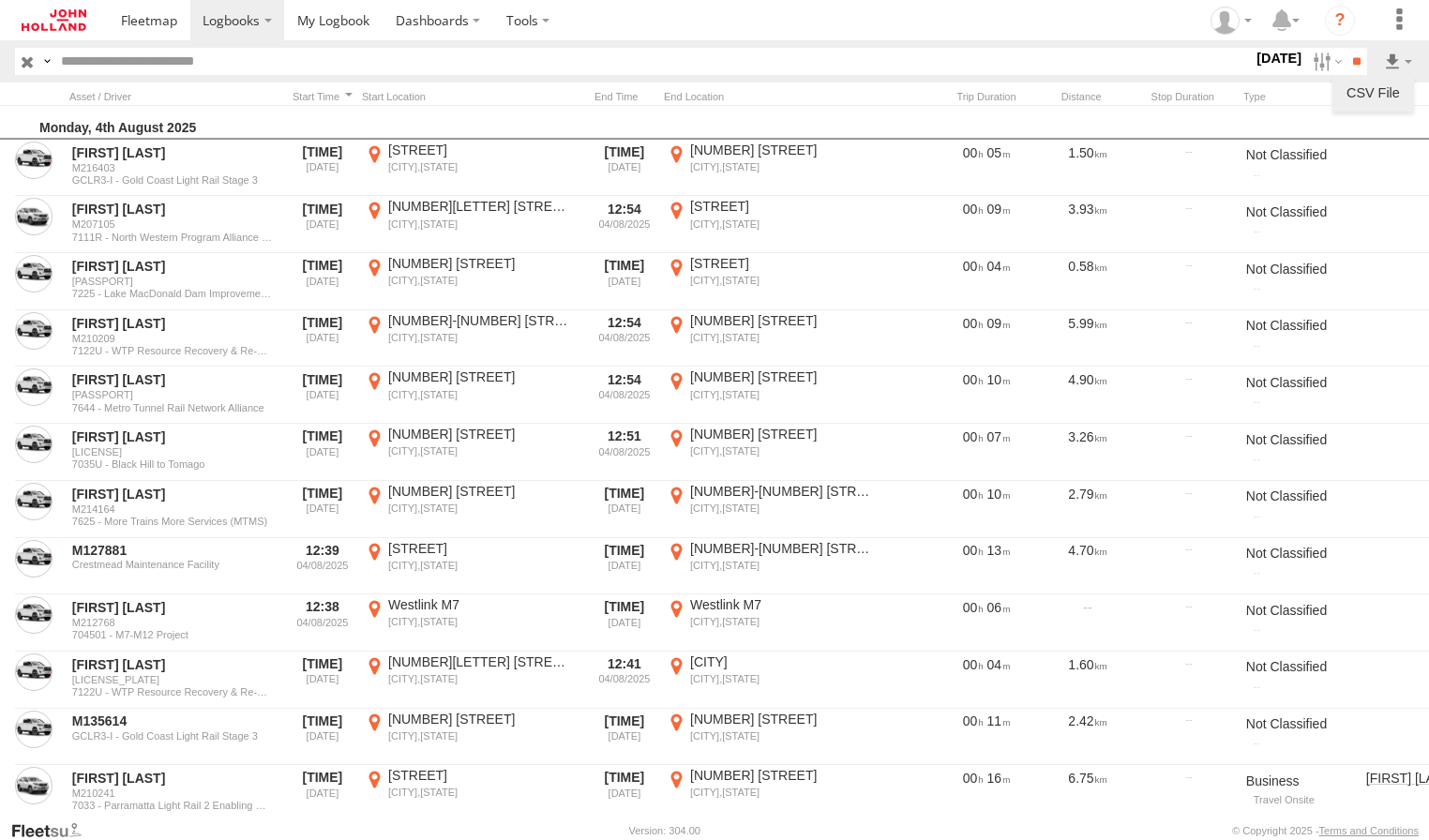 click at bounding box center (1373, 93) 